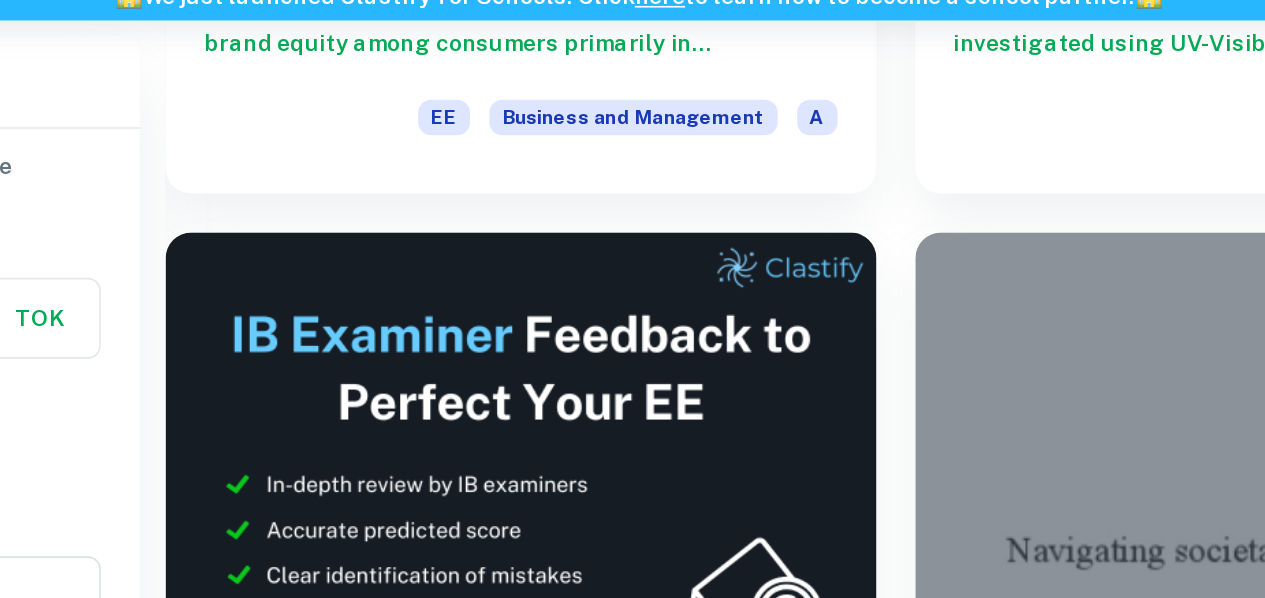 scroll, scrollTop: 554, scrollLeft: 0, axis: vertical 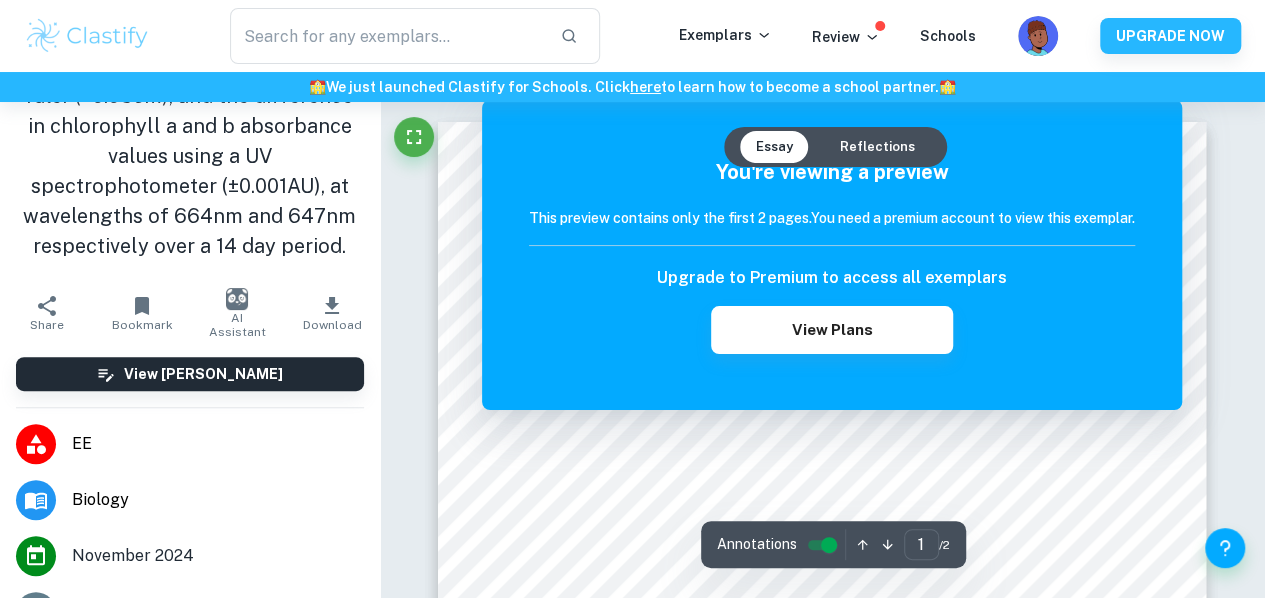 click at bounding box center [824, 509] 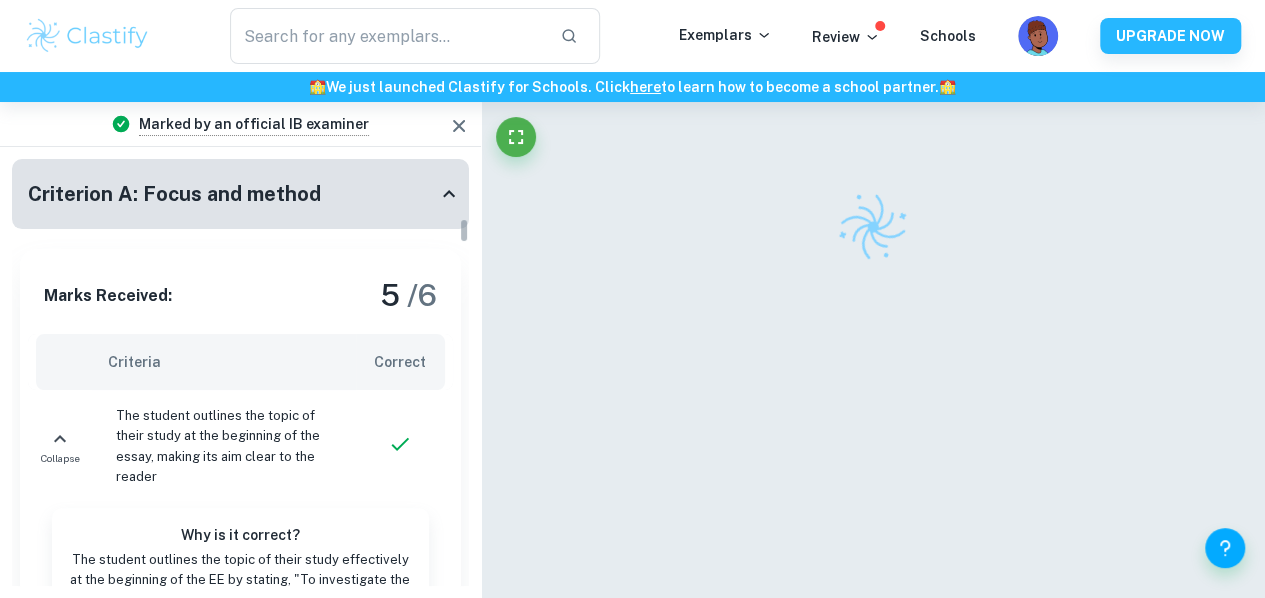 scroll, scrollTop: 106, scrollLeft: 0, axis: vertical 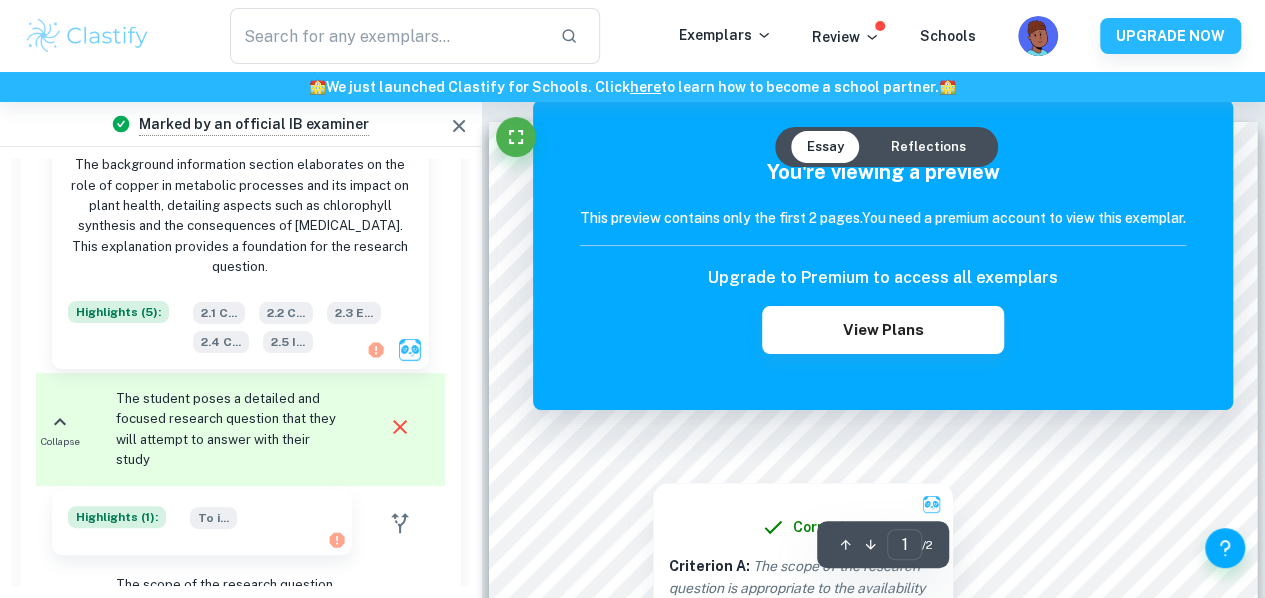 drag, startPoint x: 911, startPoint y: 322, endPoint x: 596, endPoint y: 246, distance: 324.03857 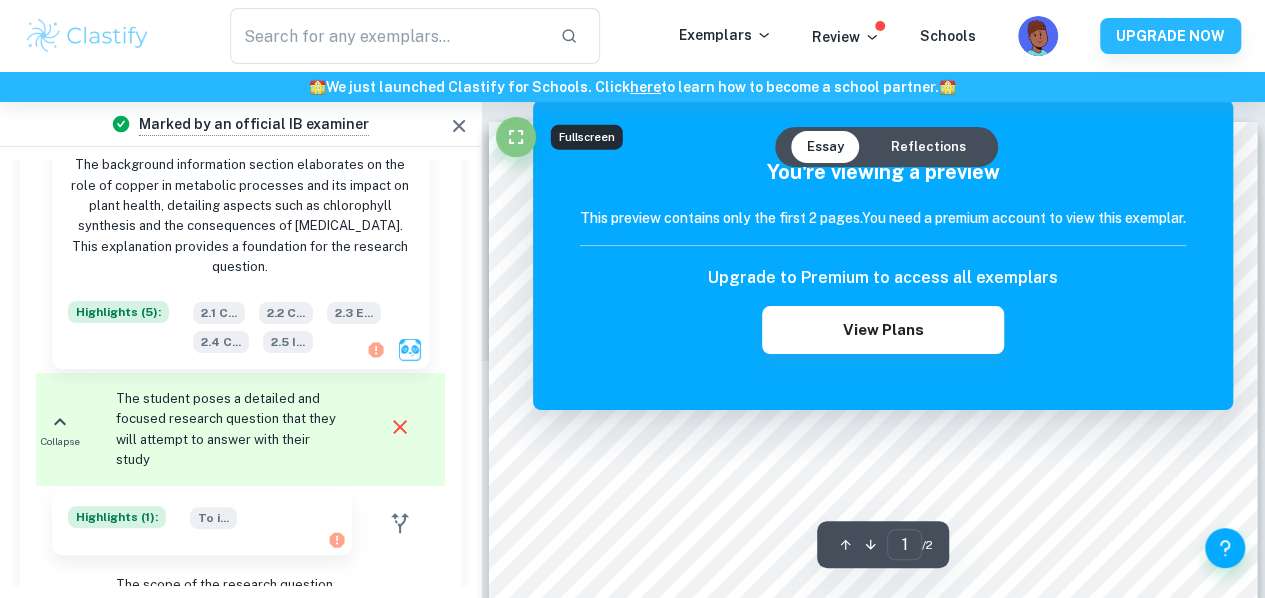 click 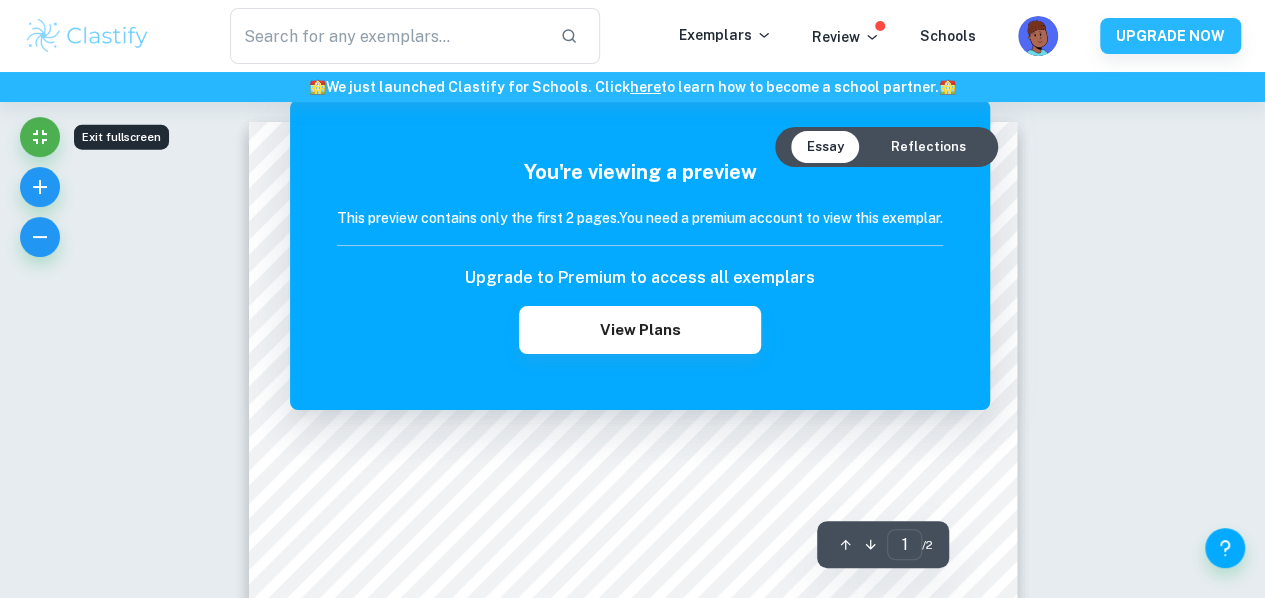 click on "Reflections" at bounding box center [928, 147] 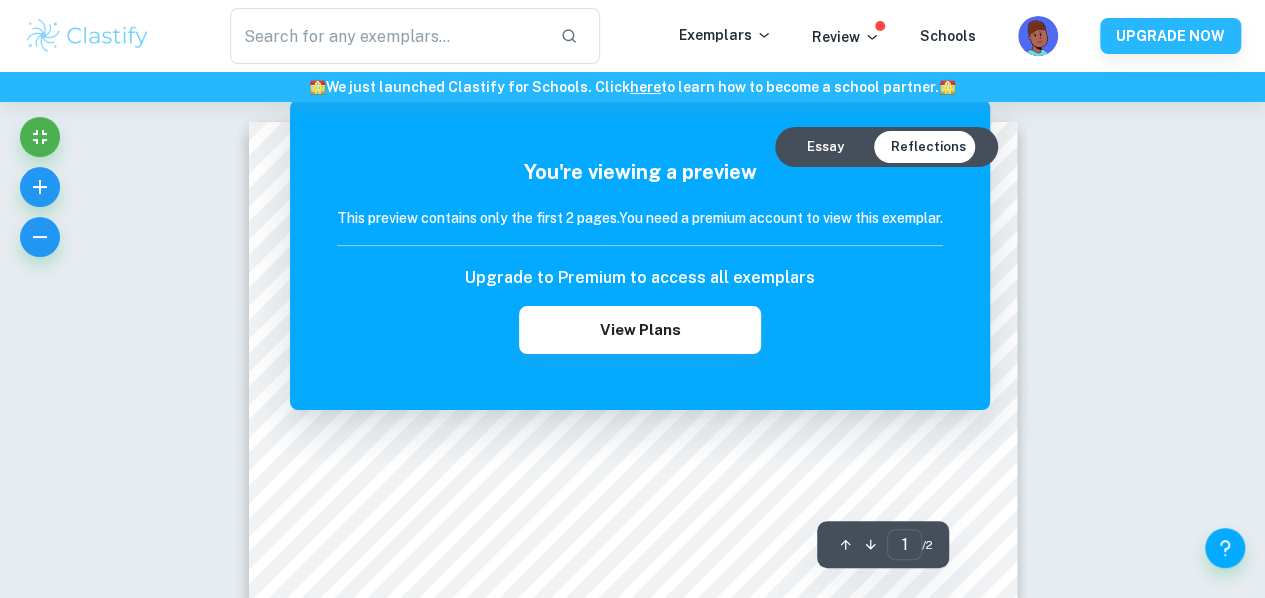 click on "Essay" at bounding box center (825, 147) 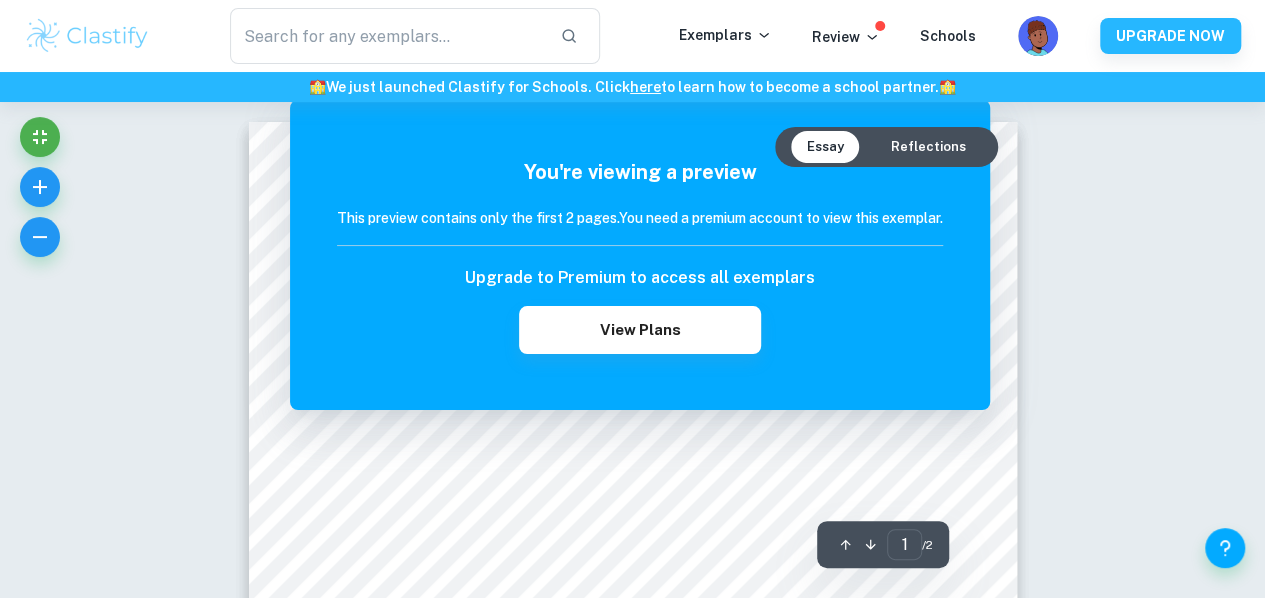 drag, startPoint x: 948, startPoint y: 142, endPoint x: 871, endPoint y: 299, distance: 174.86566 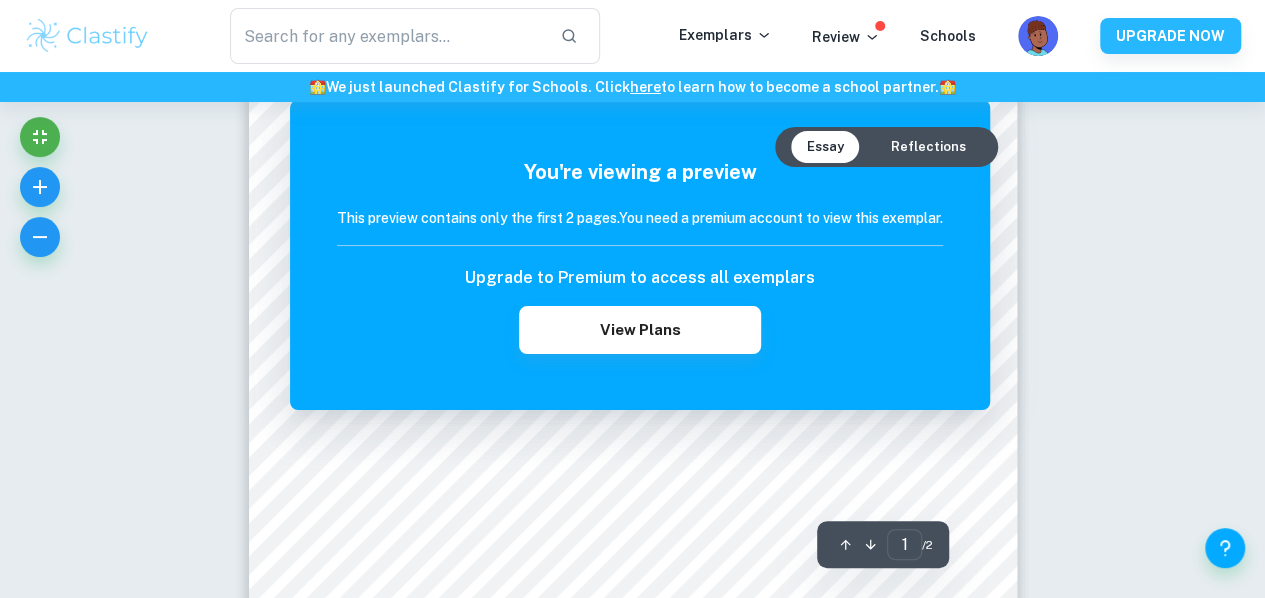 scroll, scrollTop: 0, scrollLeft: 0, axis: both 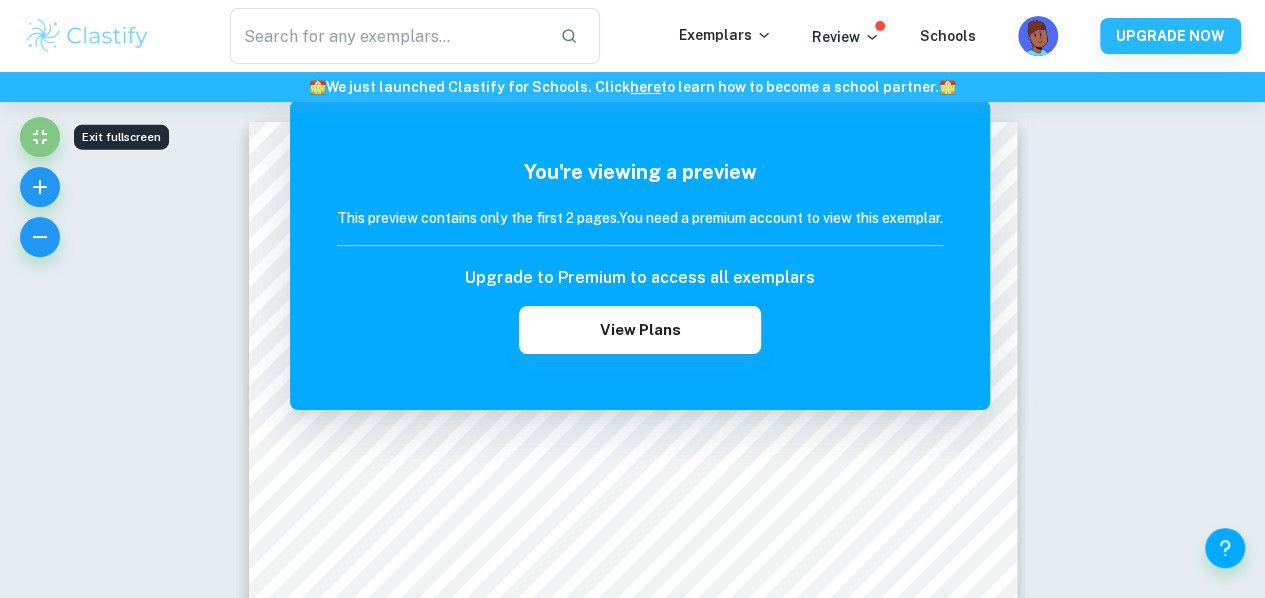 click 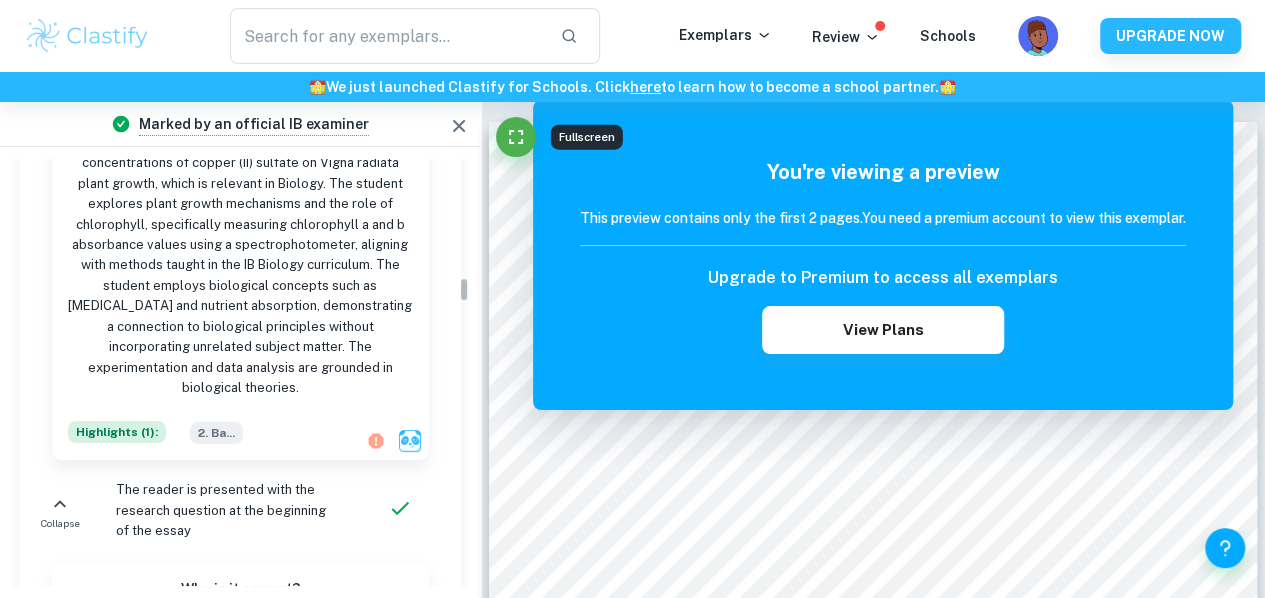 scroll, scrollTop: 1953, scrollLeft: 0, axis: vertical 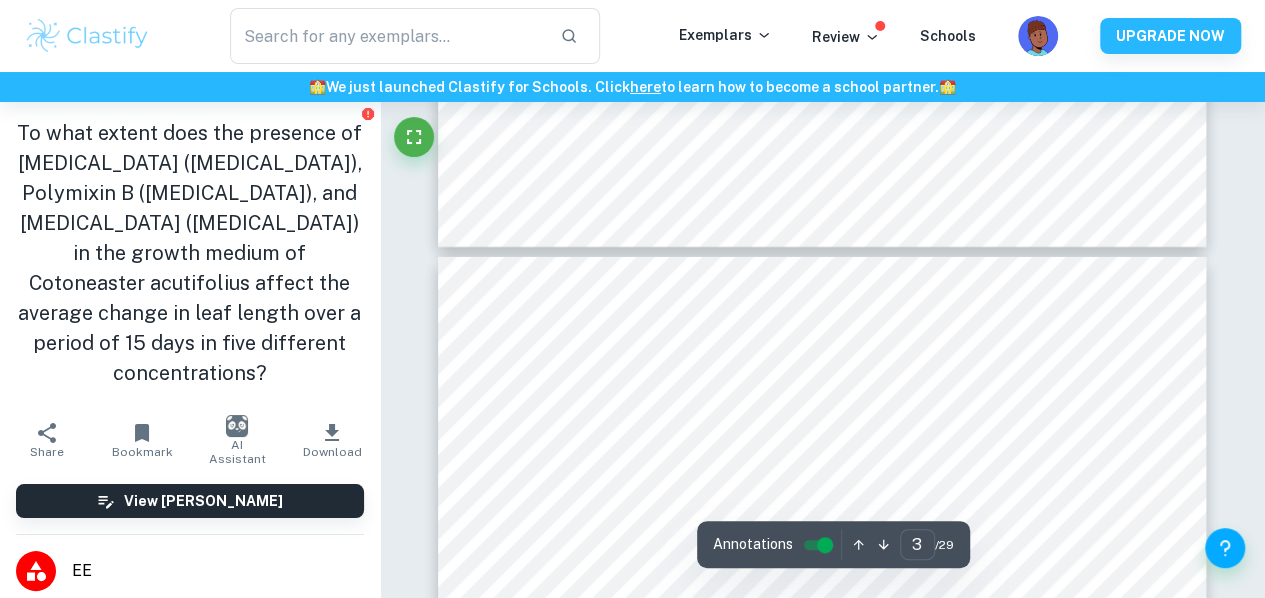 type on "4" 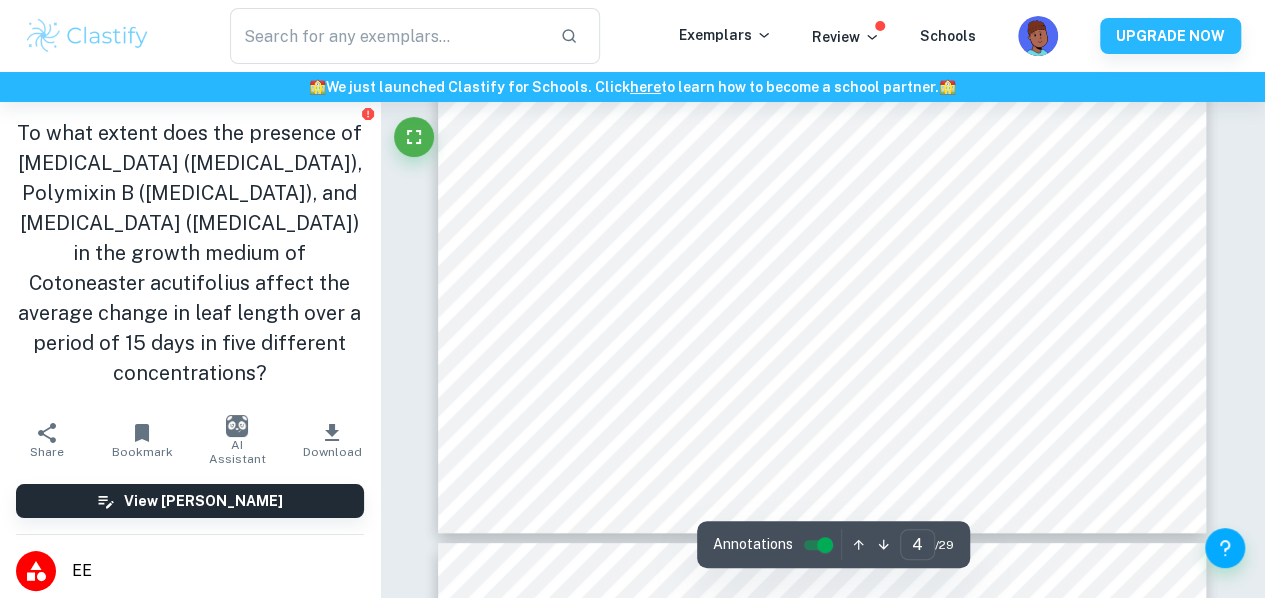 scroll, scrollTop: 3843, scrollLeft: 0, axis: vertical 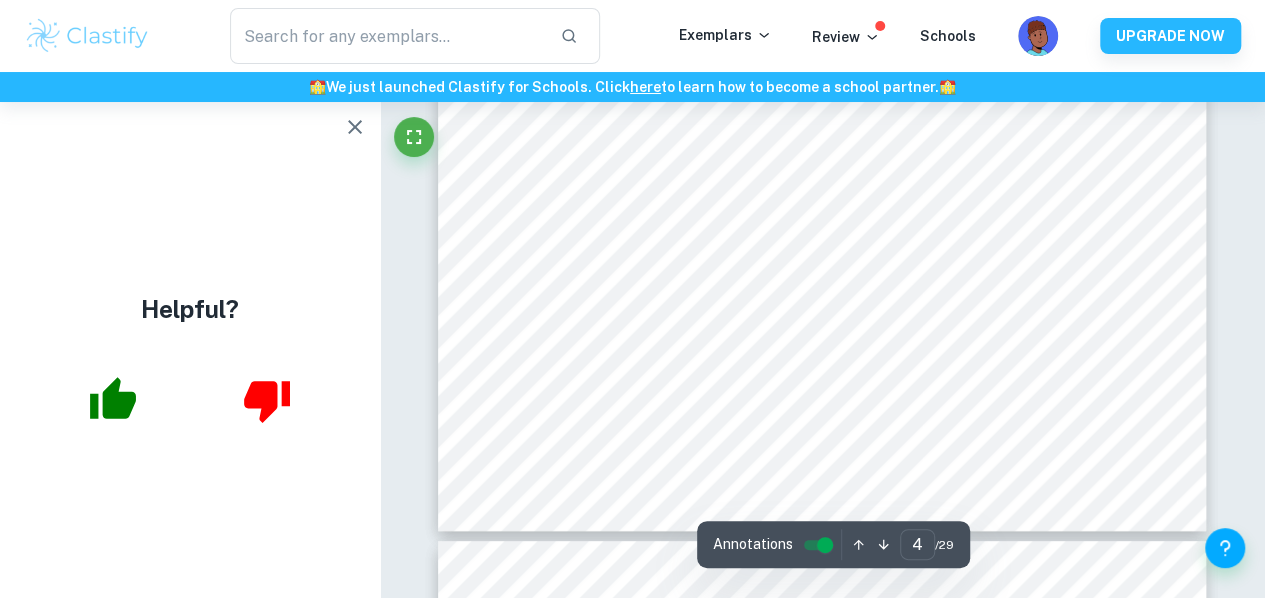 click 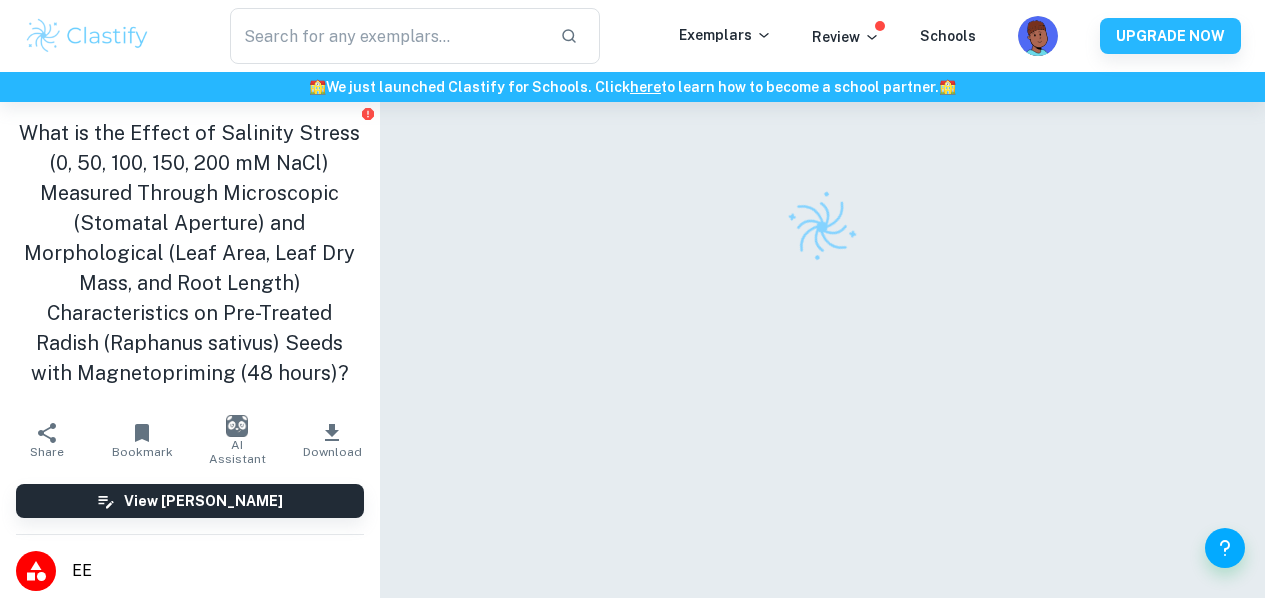 scroll, scrollTop: 0, scrollLeft: 0, axis: both 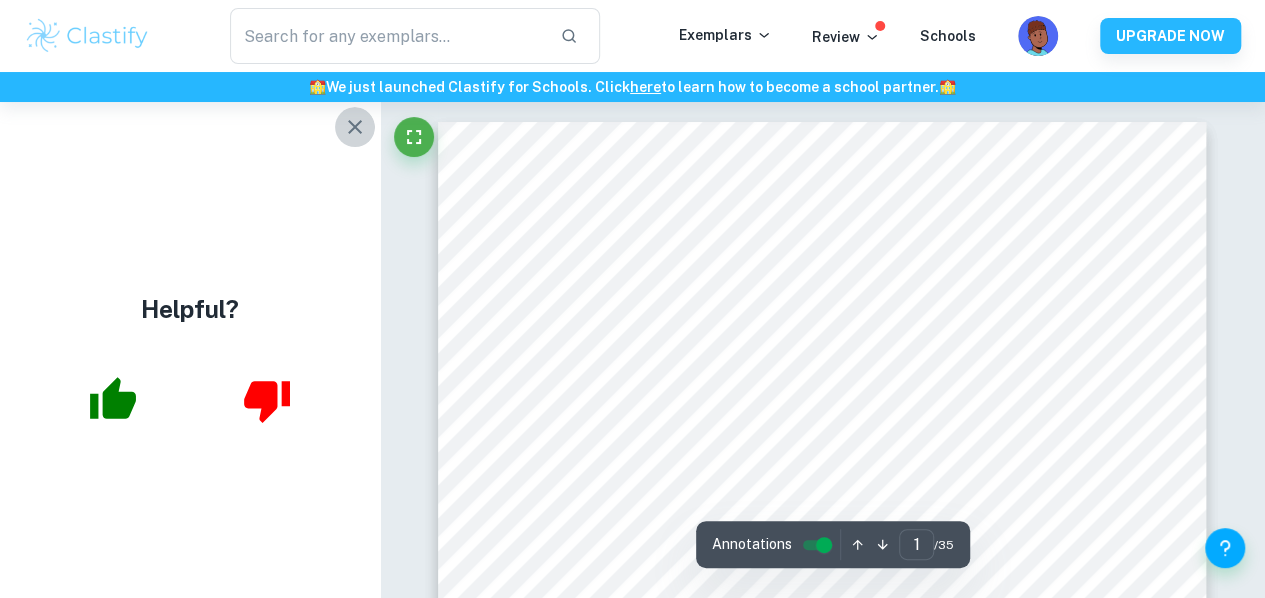 click 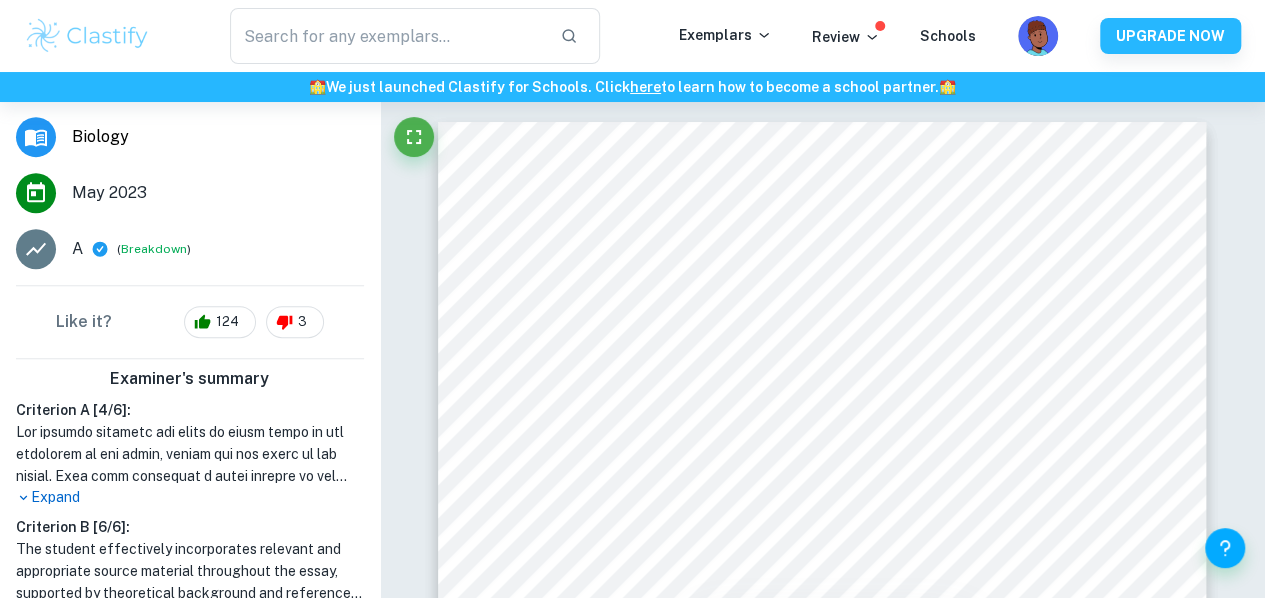 scroll, scrollTop: 489, scrollLeft: 0, axis: vertical 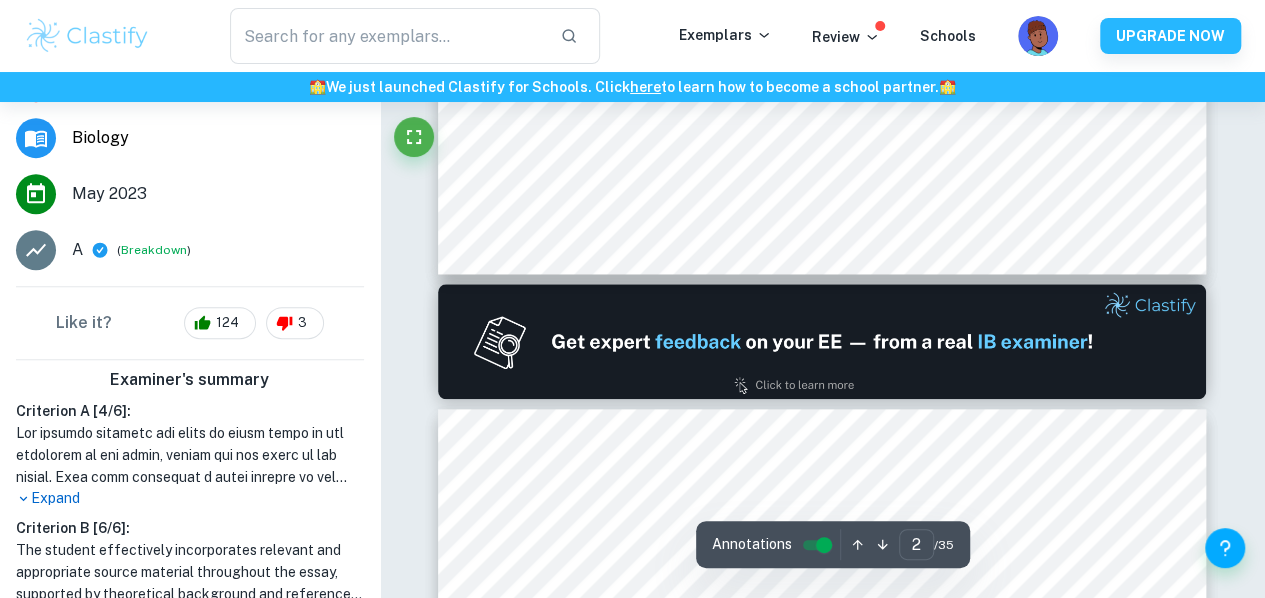 type on "1" 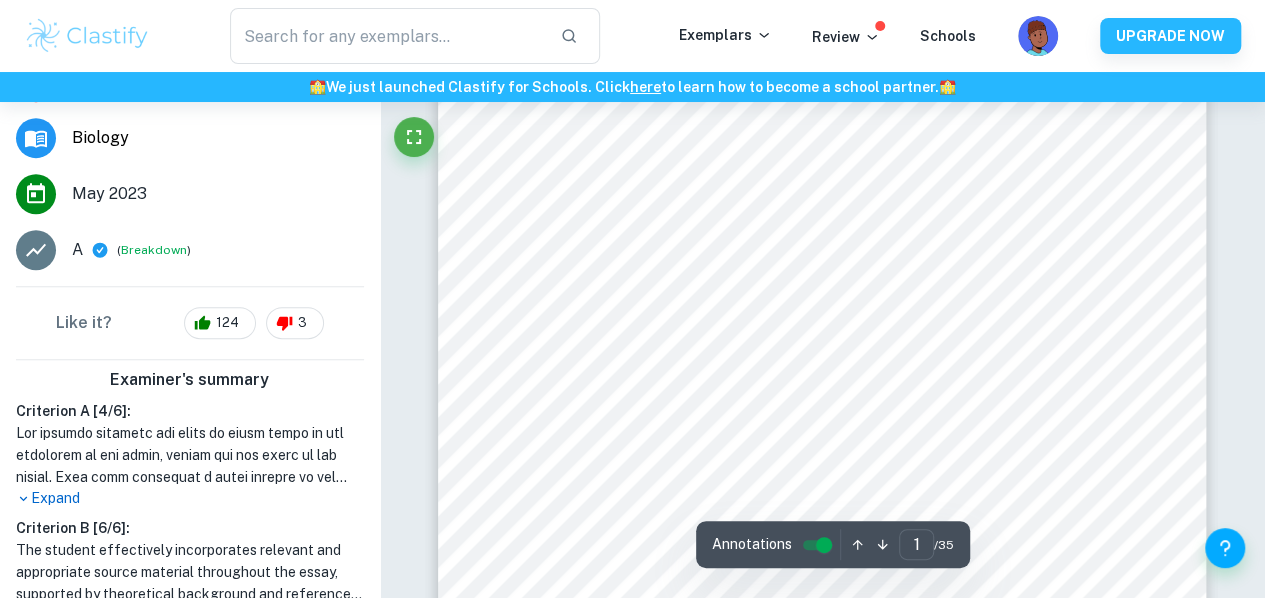 scroll, scrollTop: 0, scrollLeft: 0, axis: both 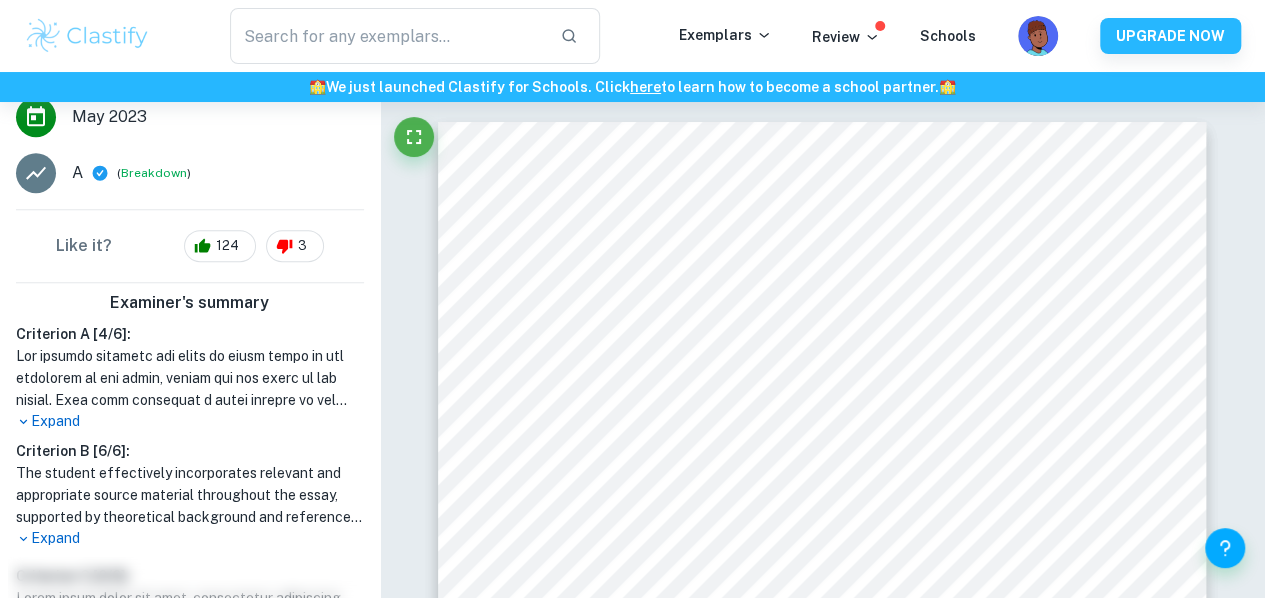 click on "Breakdown" at bounding box center (154, 173) 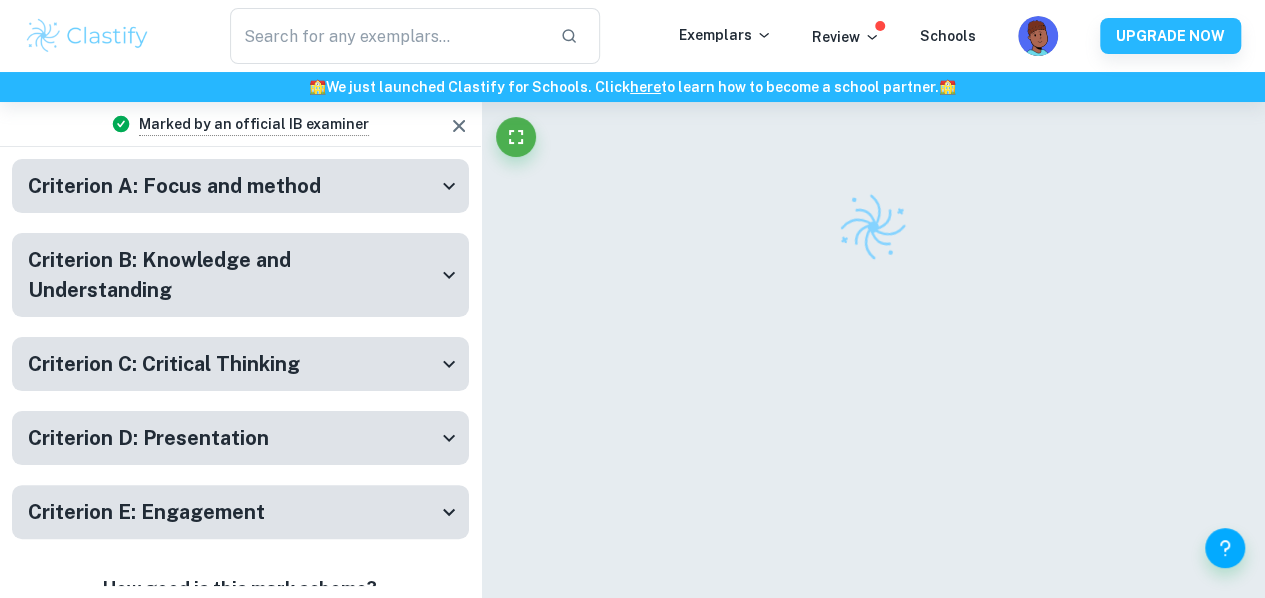 scroll, scrollTop: 0, scrollLeft: 0, axis: both 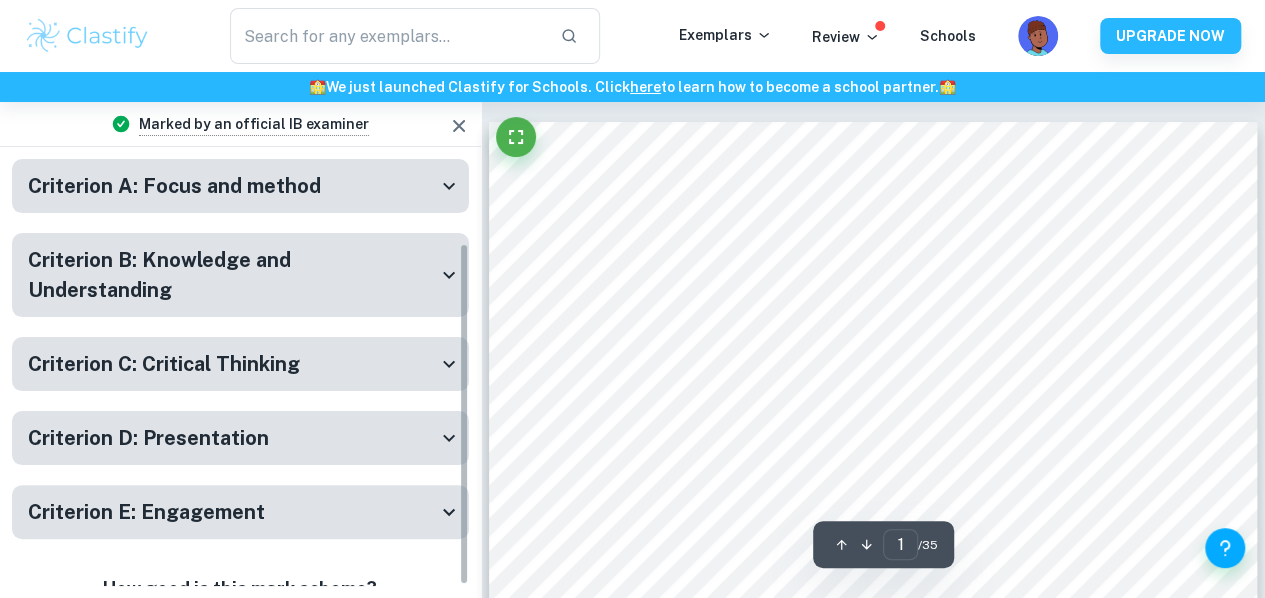 click on "Criterion E: Engagement" at bounding box center (232, 512) 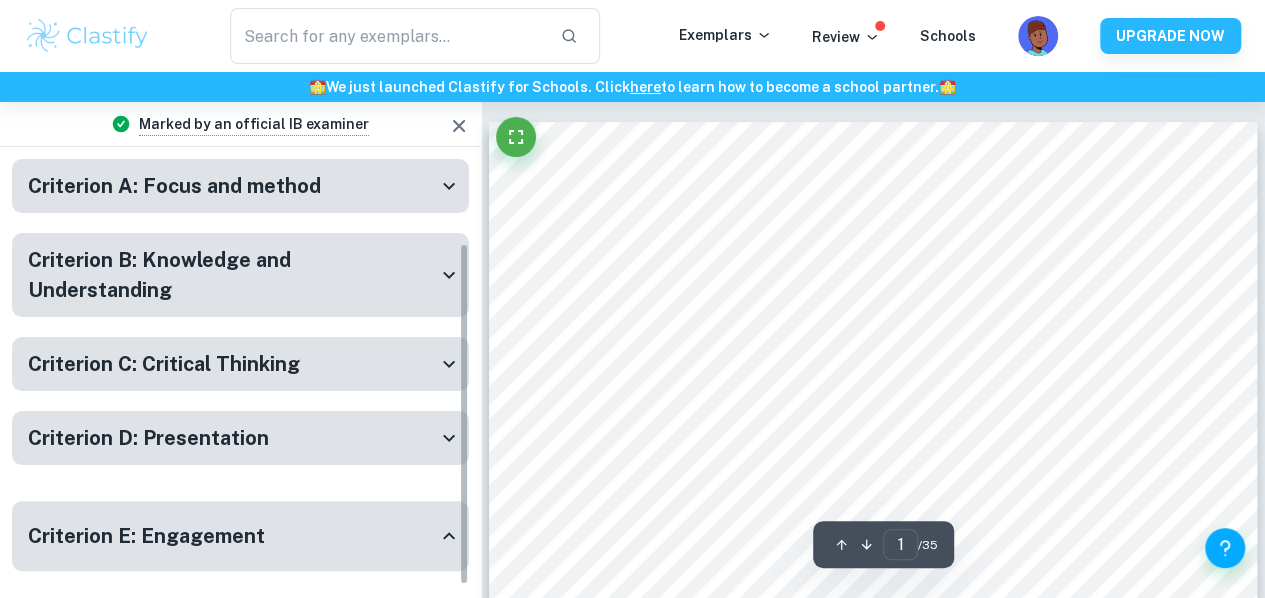 click on "This criterion is based on the RPPF reflections and therefore we are unable to mark it. We have scaled the grade of this EE to account for that." at bounding box center (240, 656) 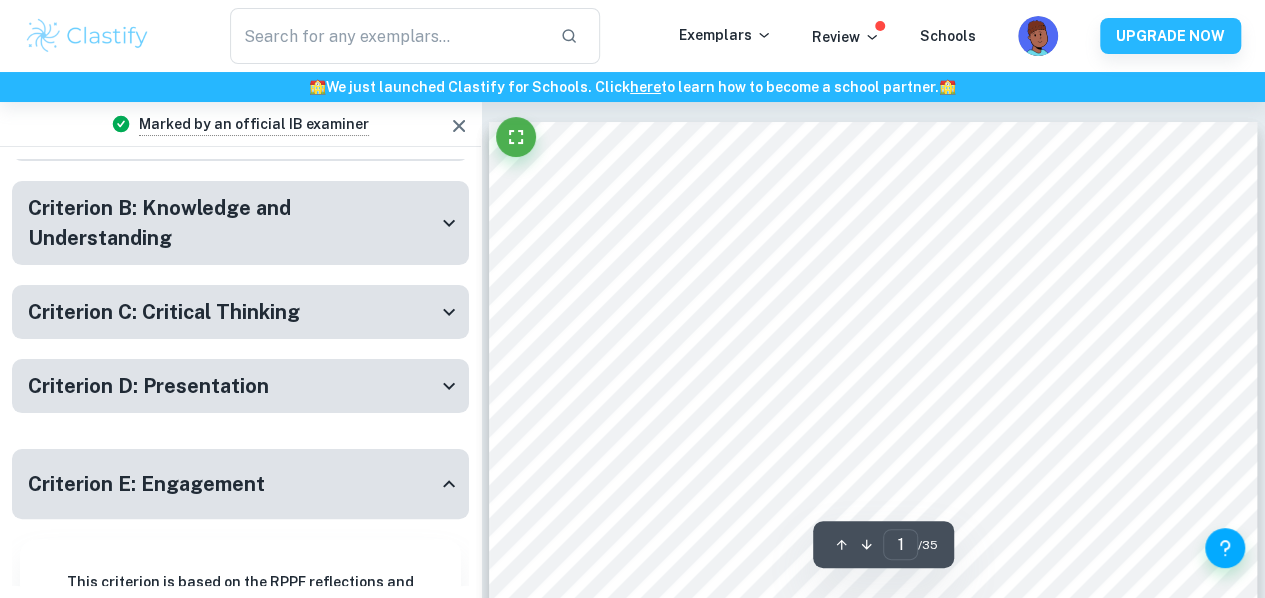 scroll, scrollTop: 124, scrollLeft: 0, axis: vertical 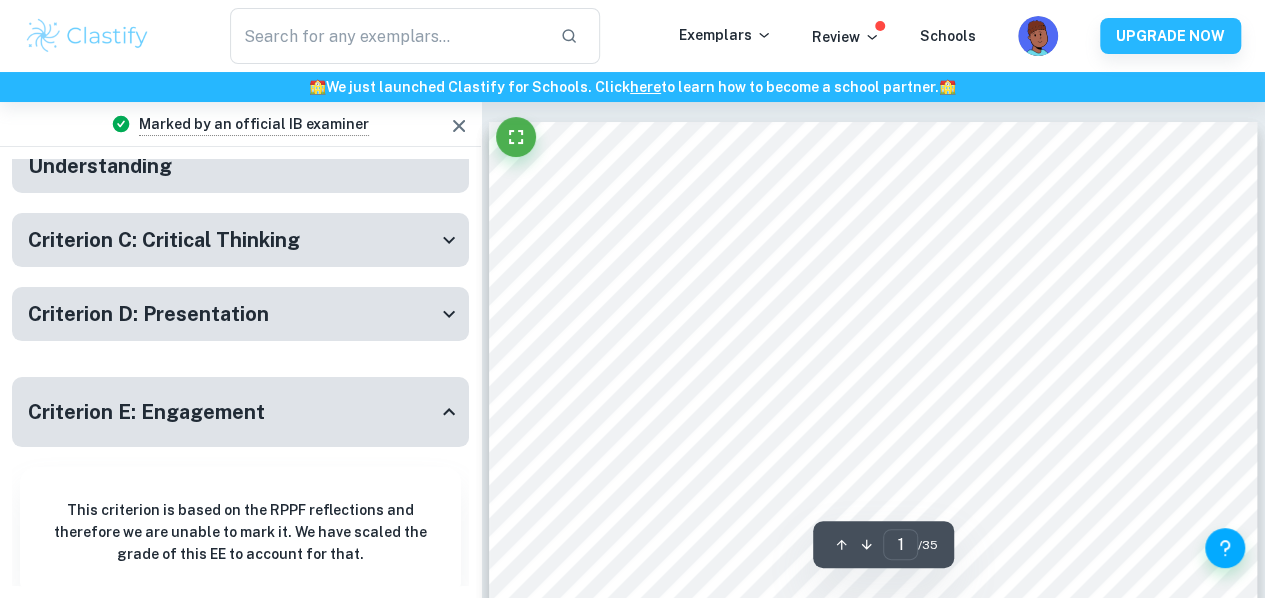 click on "Criterion D: Presentation" at bounding box center (240, 314) 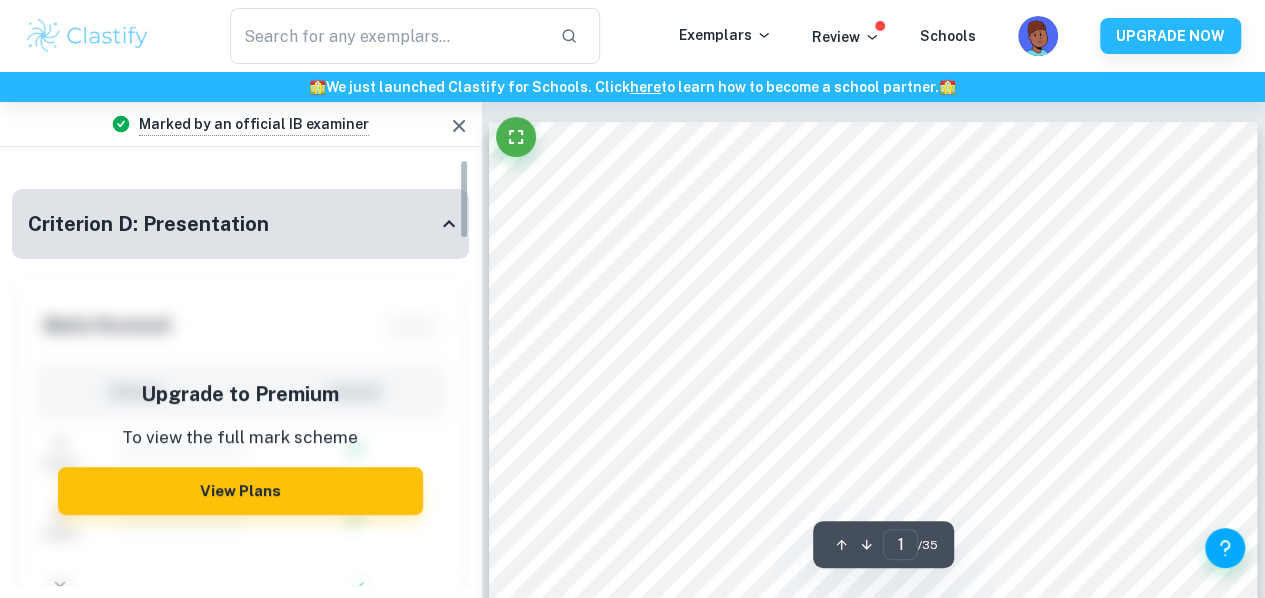 scroll, scrollTop: 0, scrollLeft: 0, axis: both 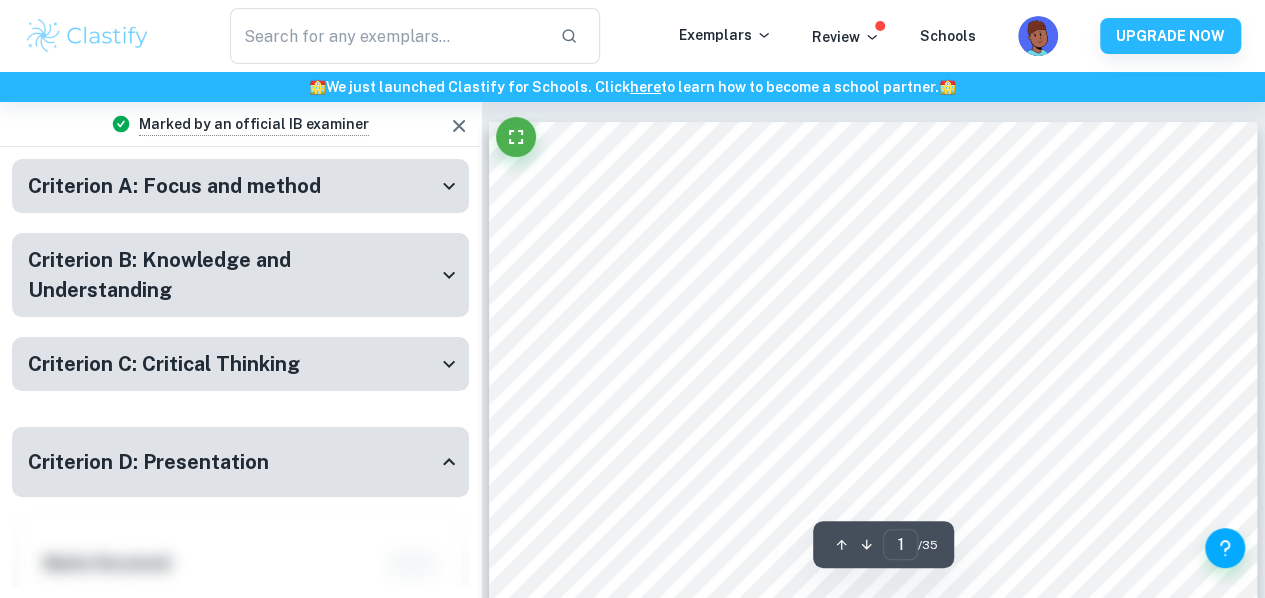click 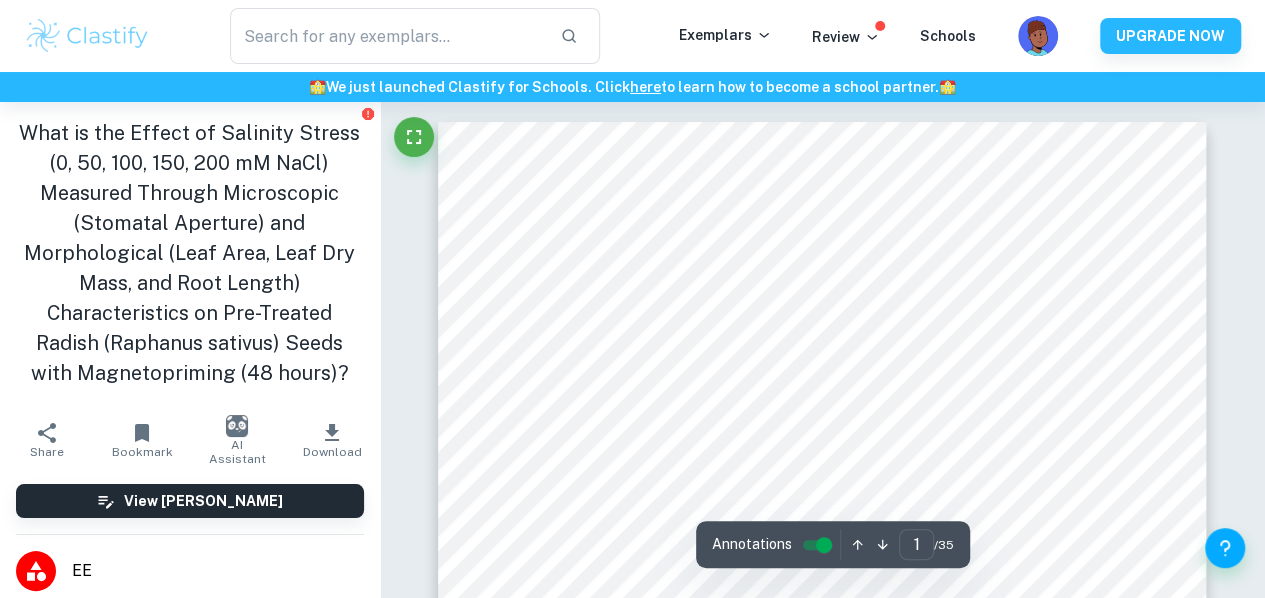 scroll, scrollTop: 577, scrollLeft: 0, axis: vertical 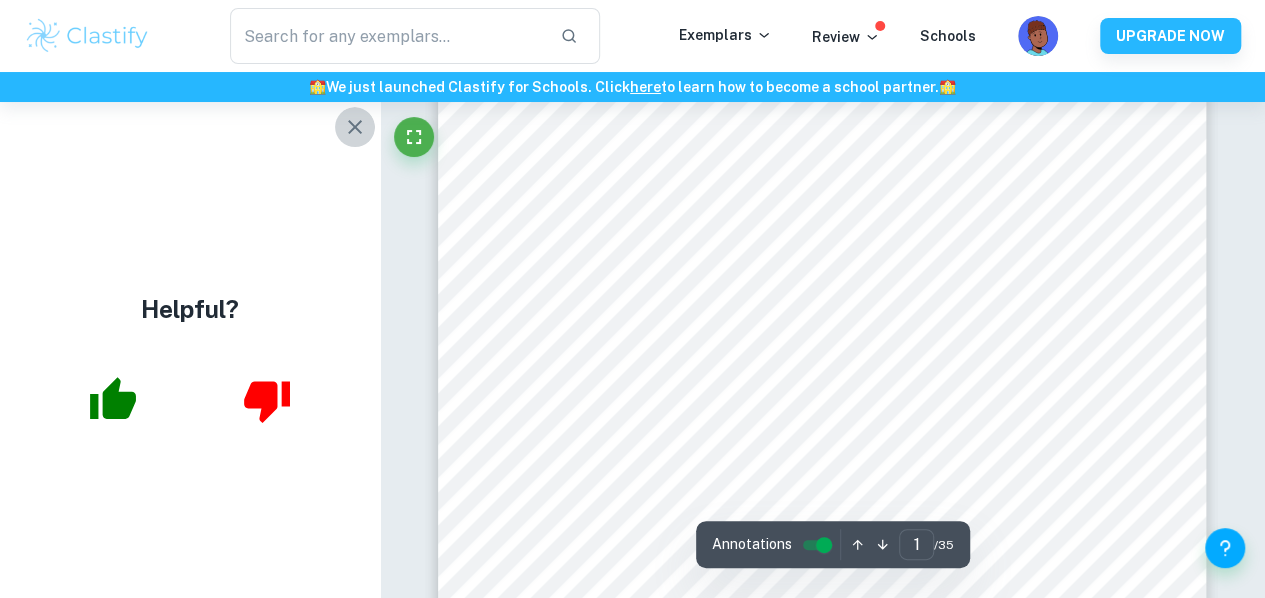 click 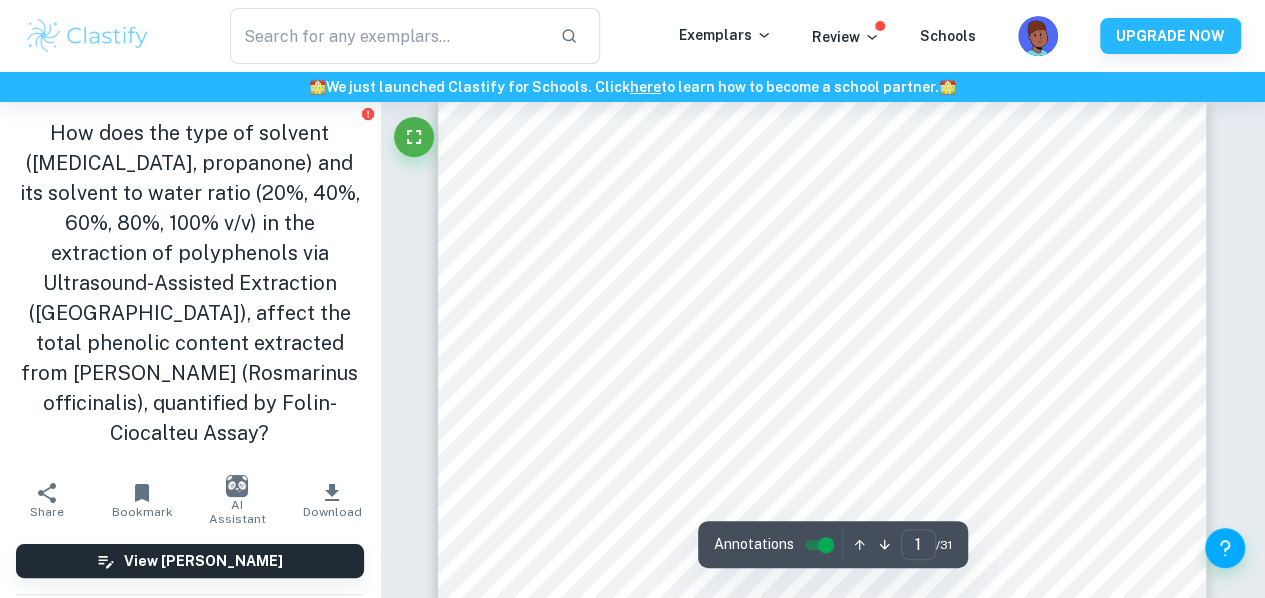 scroll, scrollTop: 37, scrollLeft: 0, axis: vertical 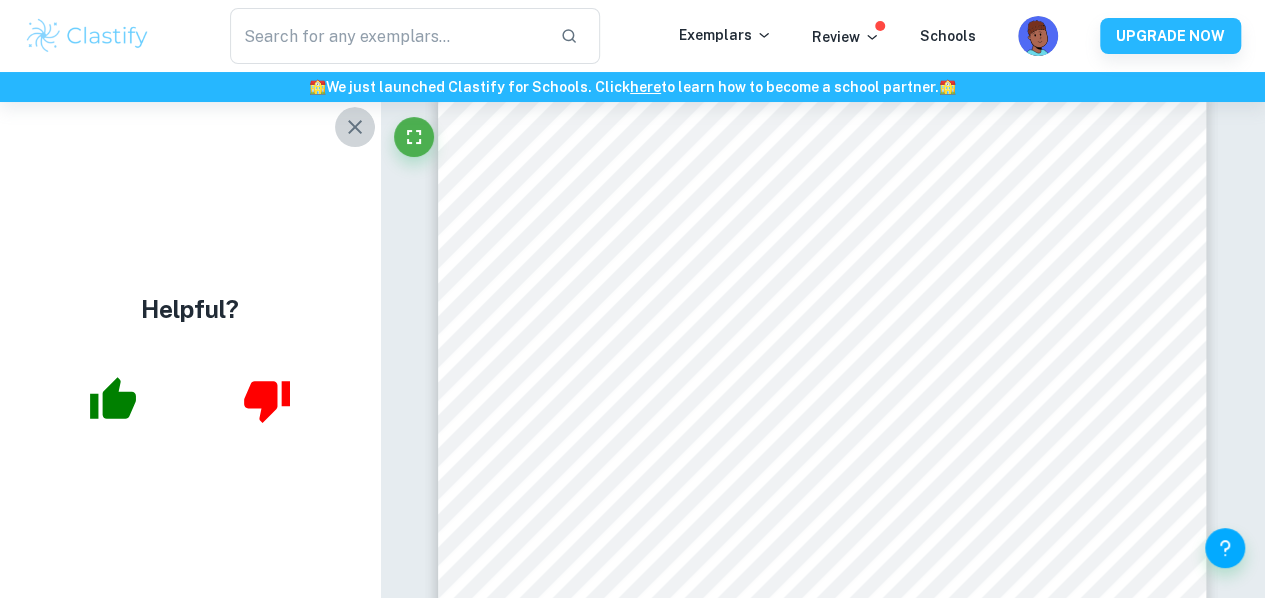 click 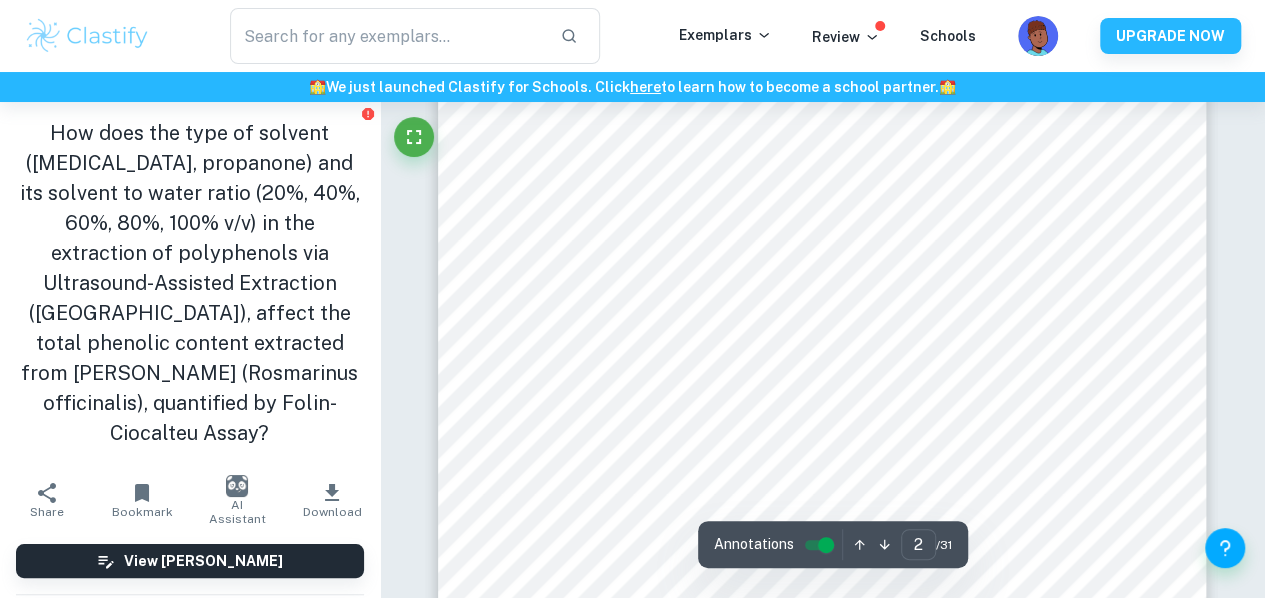 scroll, scrollTop: 1598, scrollLeft: 0, axis: vertical 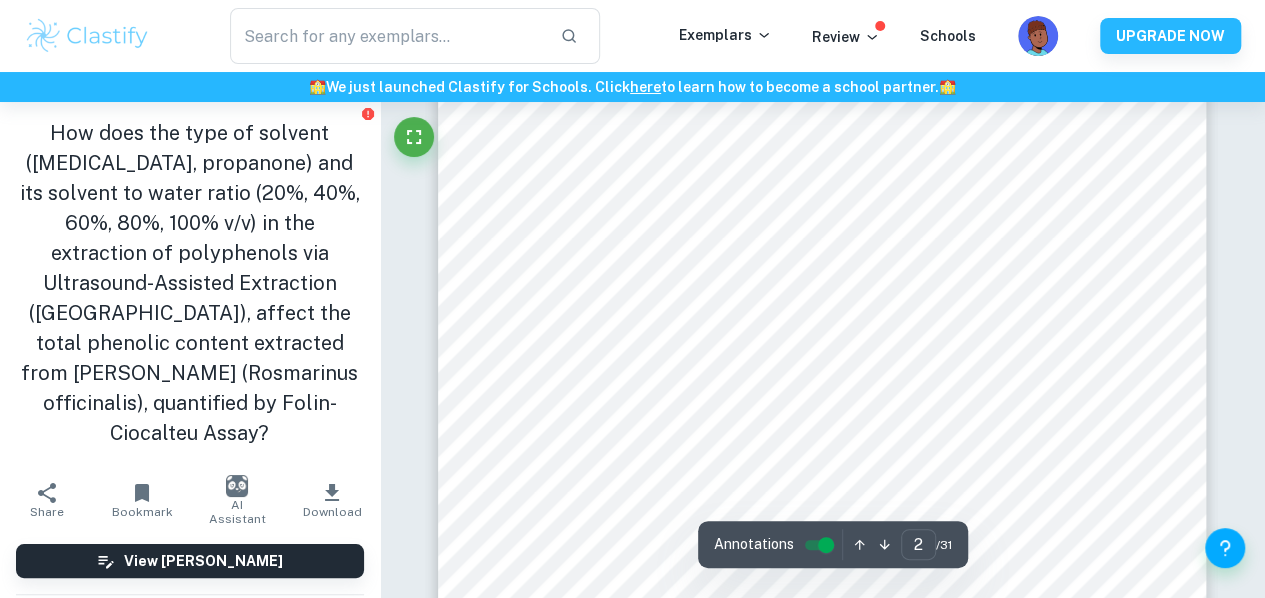 type on "1" 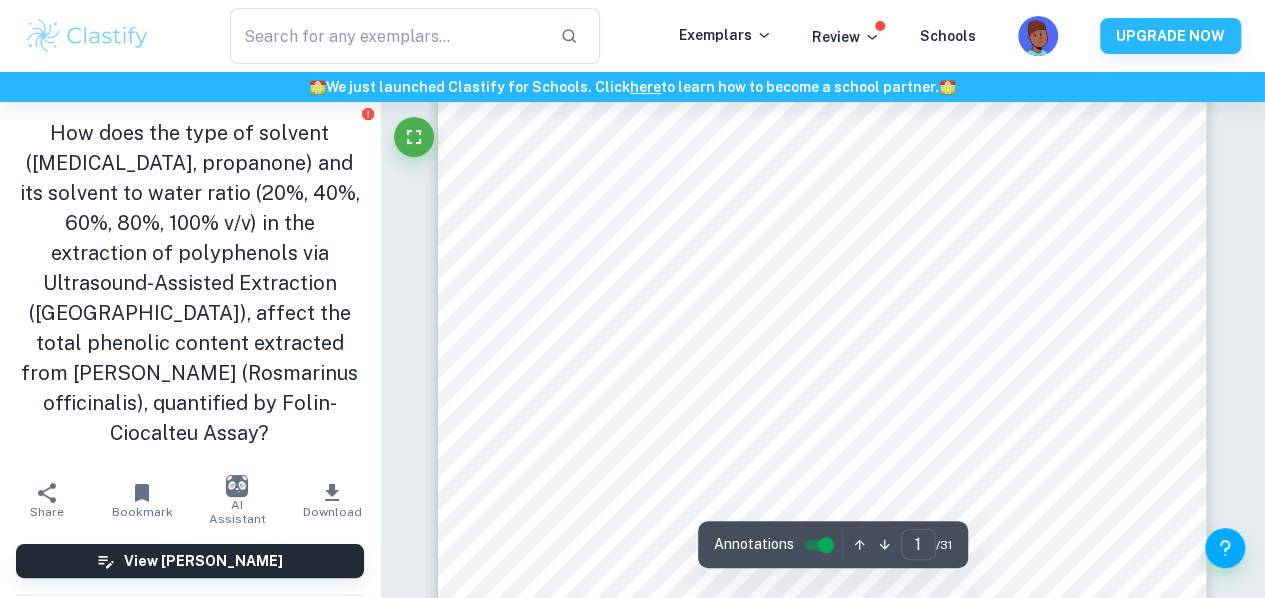 scroll, scrollTop: 0, scrollLeft: 0, axis: both 